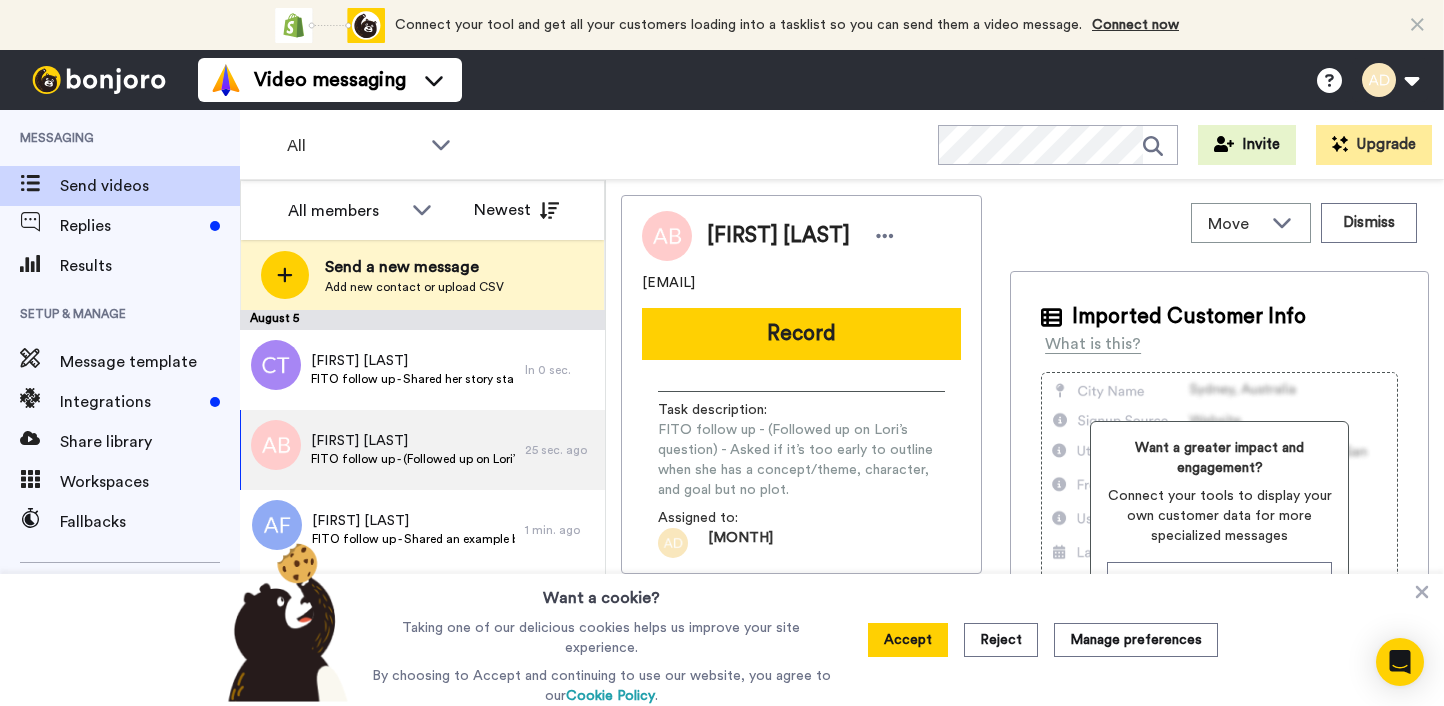 scroll, scrollTop: 0, scrollLeft: 0, axis: both 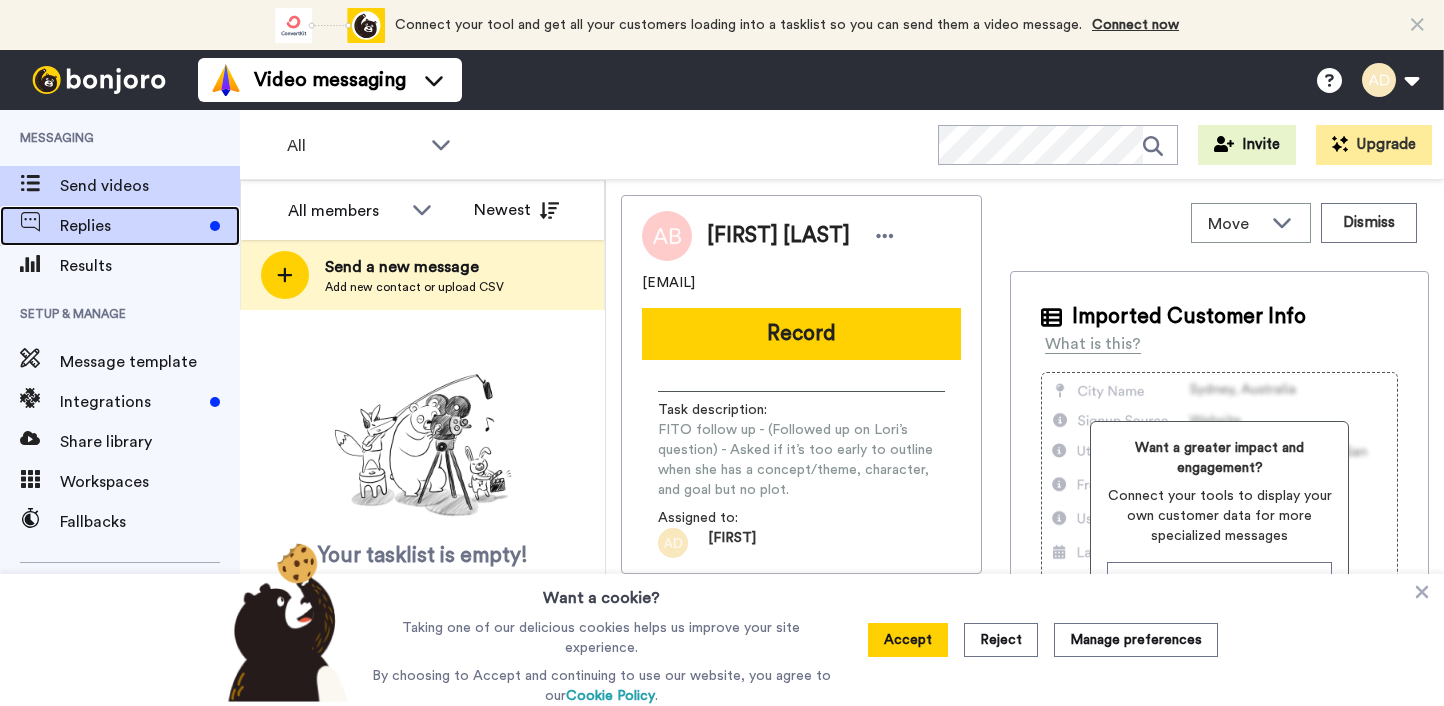 click on "Replies" at bounding box center (131, 226) 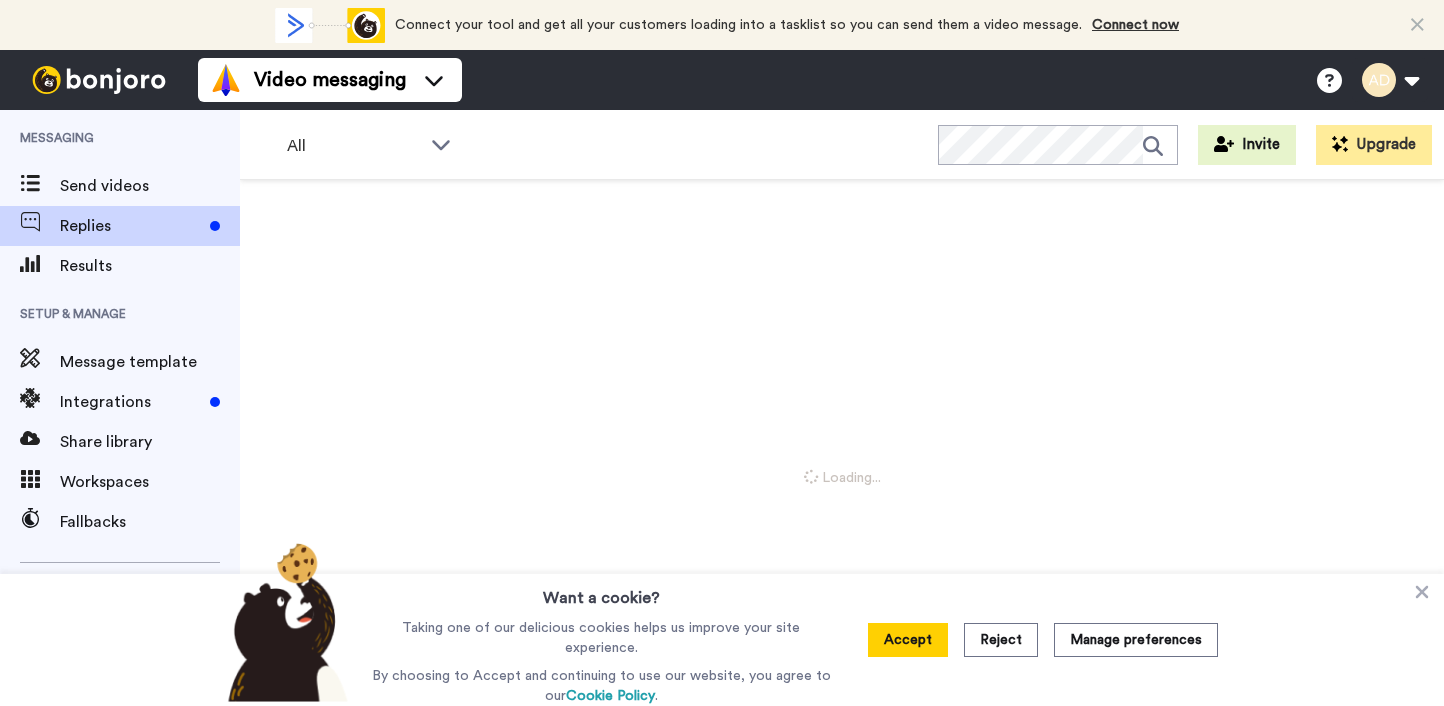 scroll, scrollTop: 0, scrollLeft: 0, axis: both 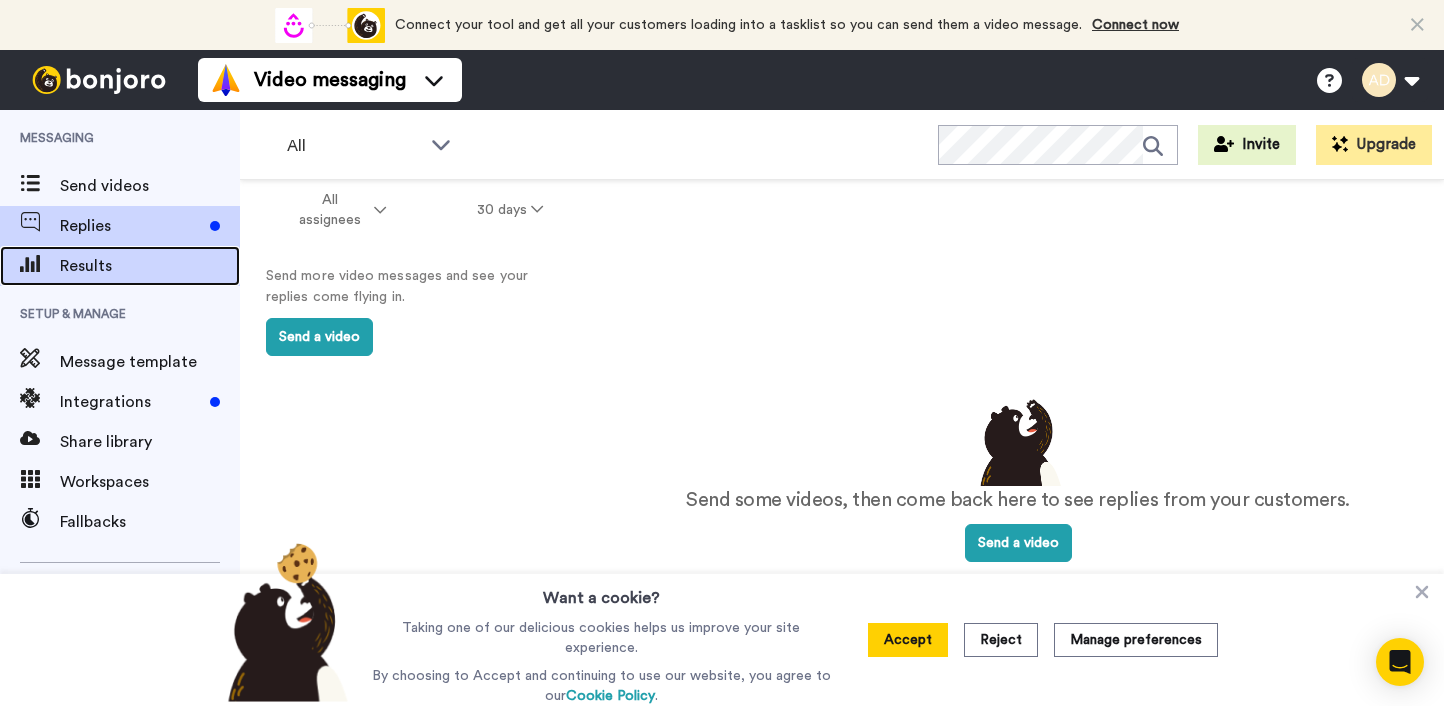 click on "Results" at bounding box center (150, 266) 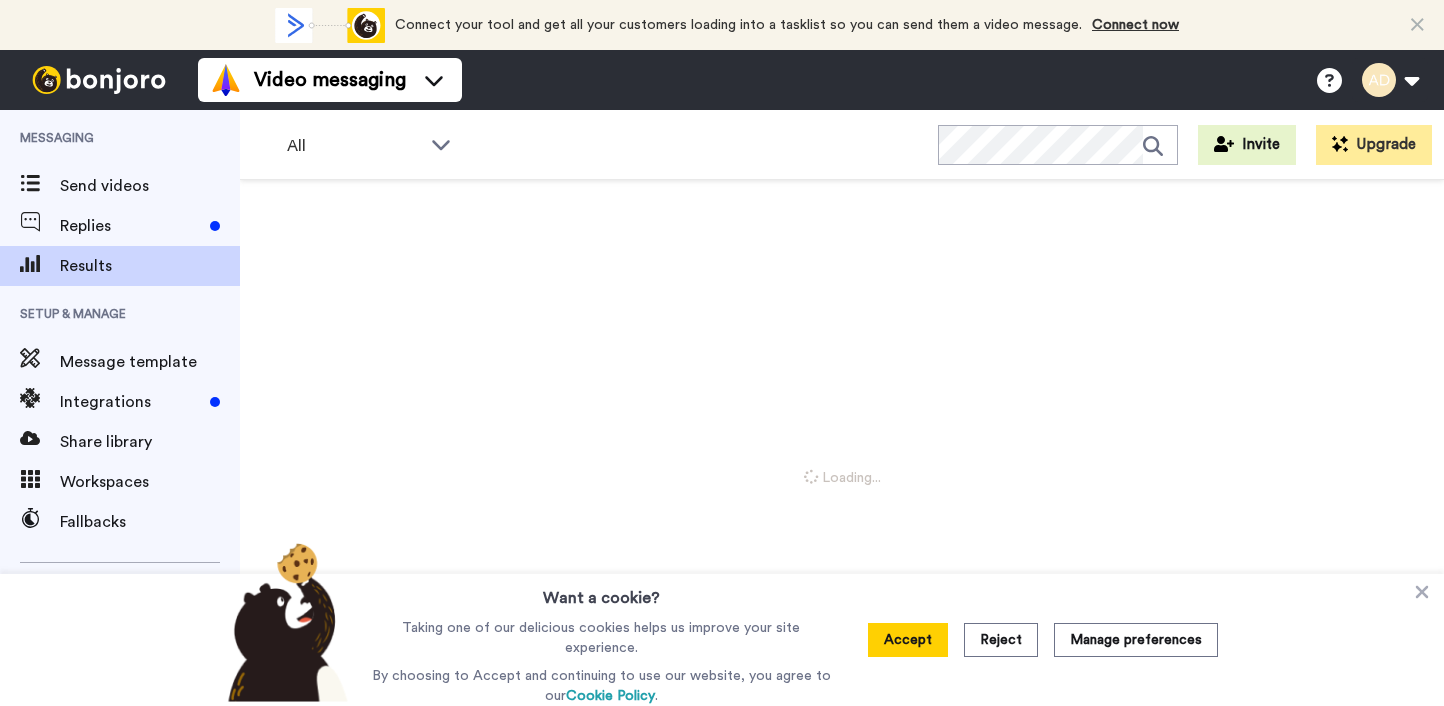 scroll, scrollTop: 0, scrollLeft: 0, axis: both 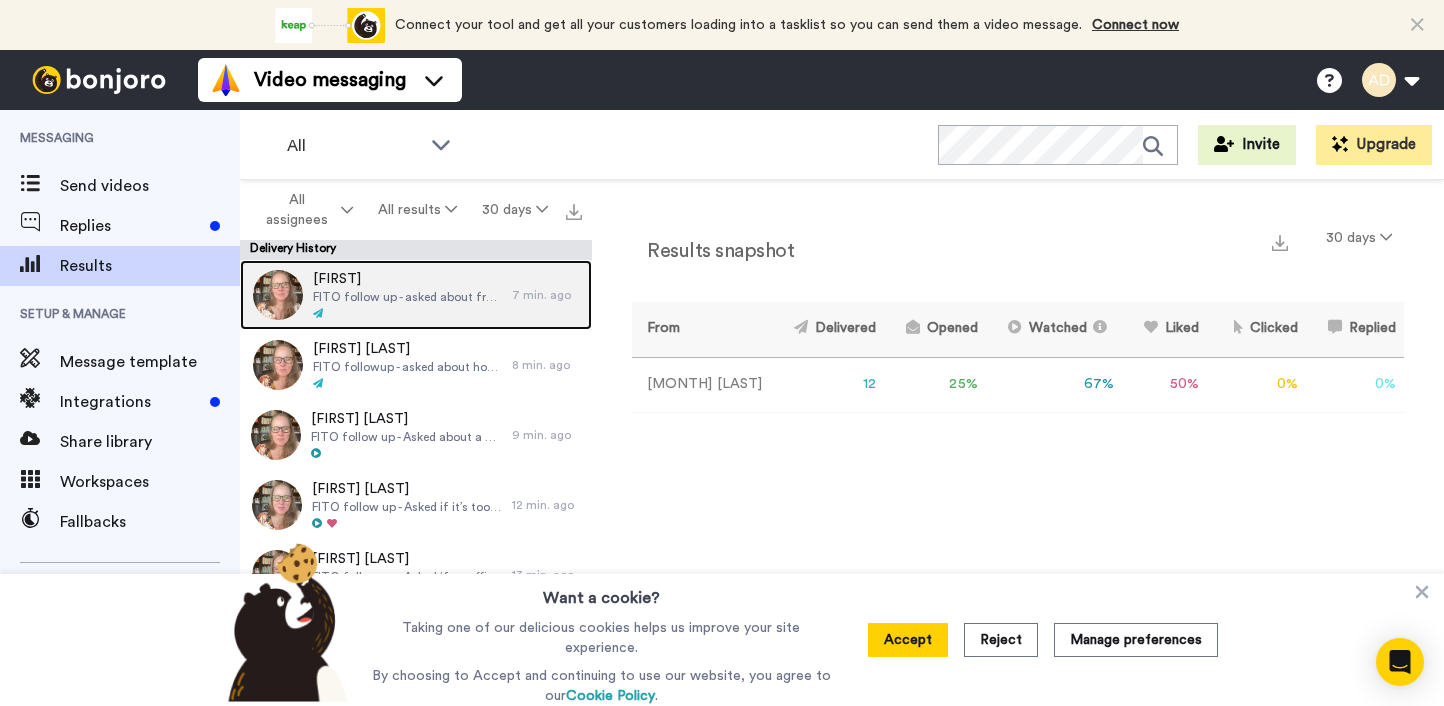 click on "FITO follow up - asked about framed stories - adding test" at bounding box center [407, 297] 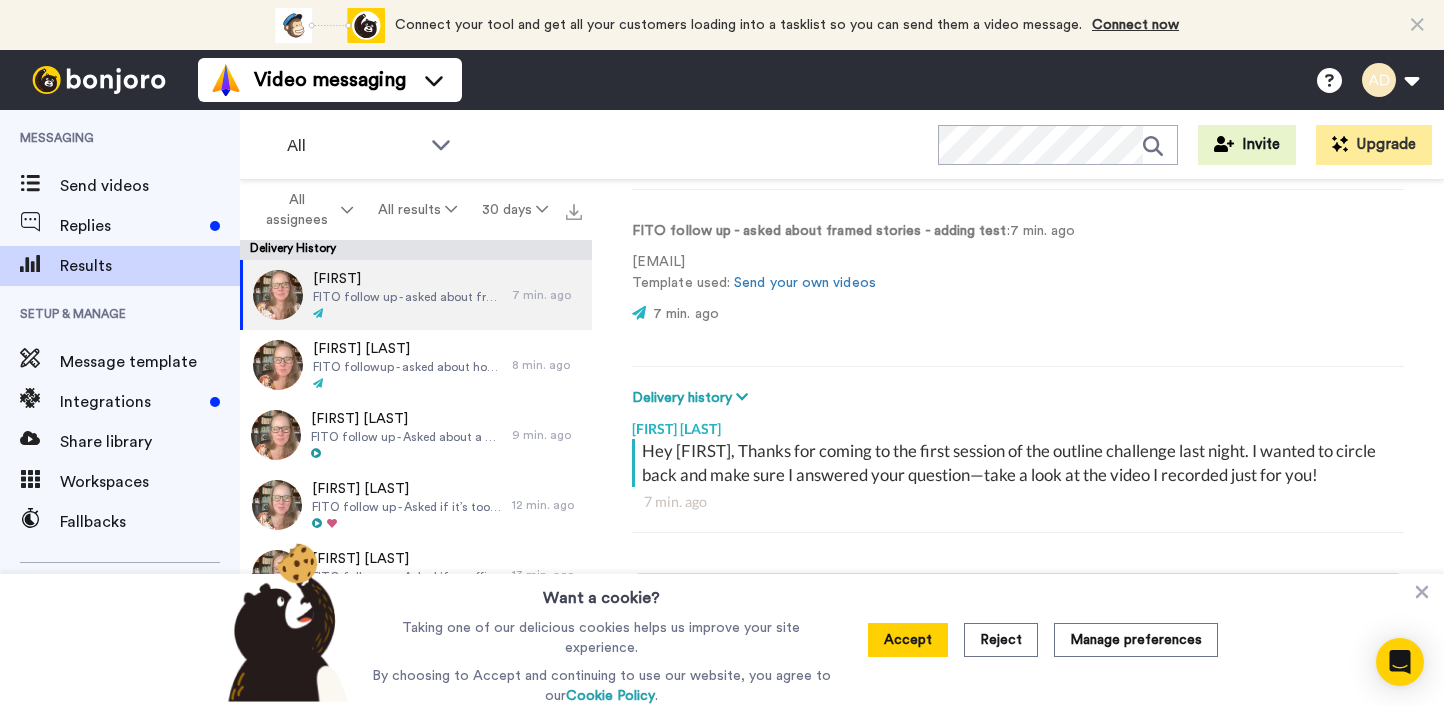scroll, scrollTop: 249, scrollLeft: 0, axis: vertical 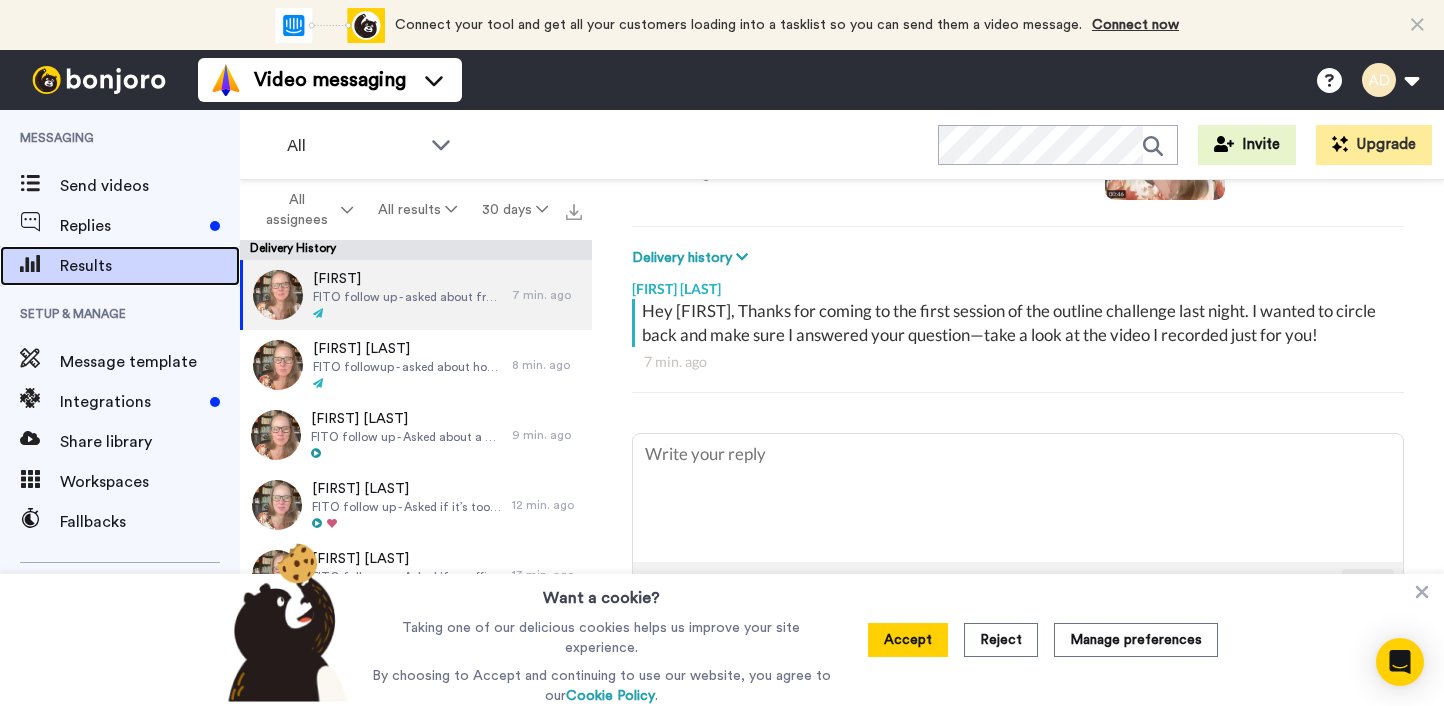 click on "Results" at bounding box center [150, 266] 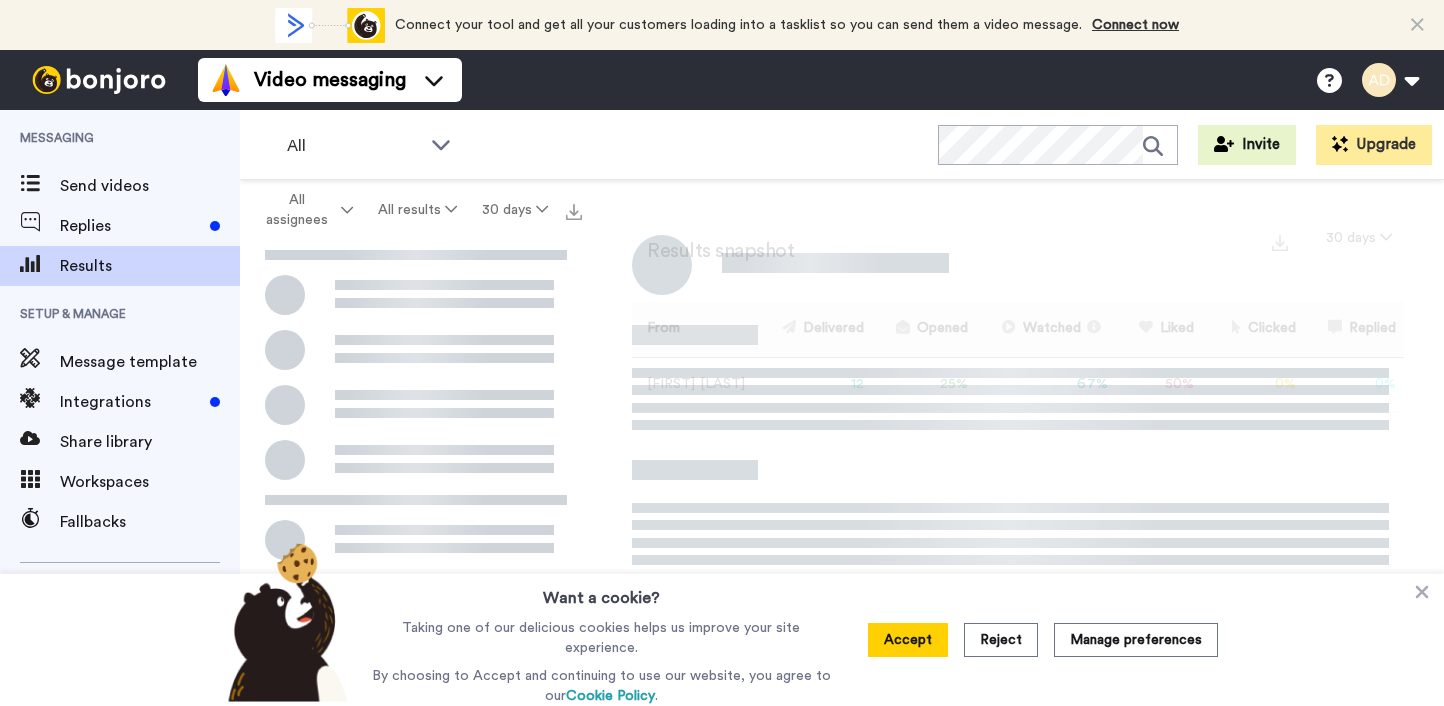 scroll, scrollTop: 0, scrollLeft: 0, axis: both 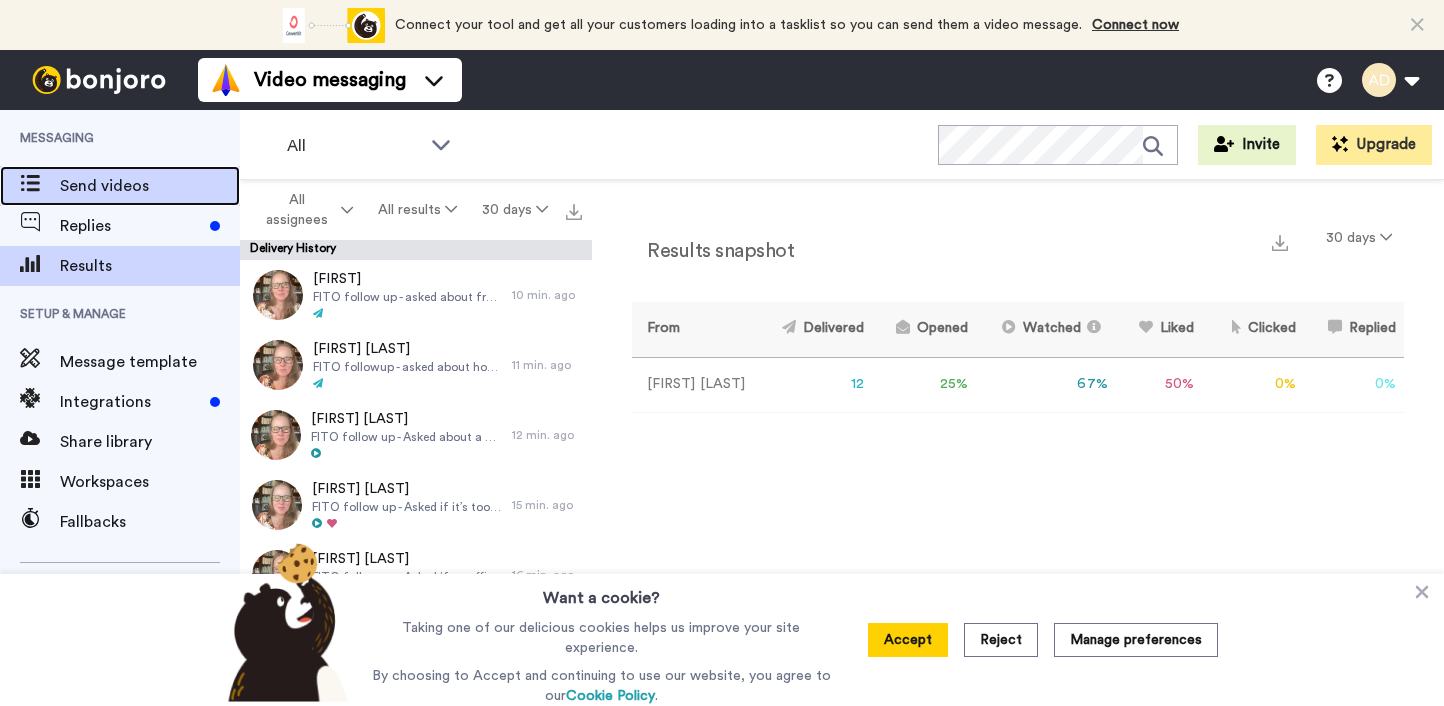click on "Send videos" at bounding box center [150, 186] 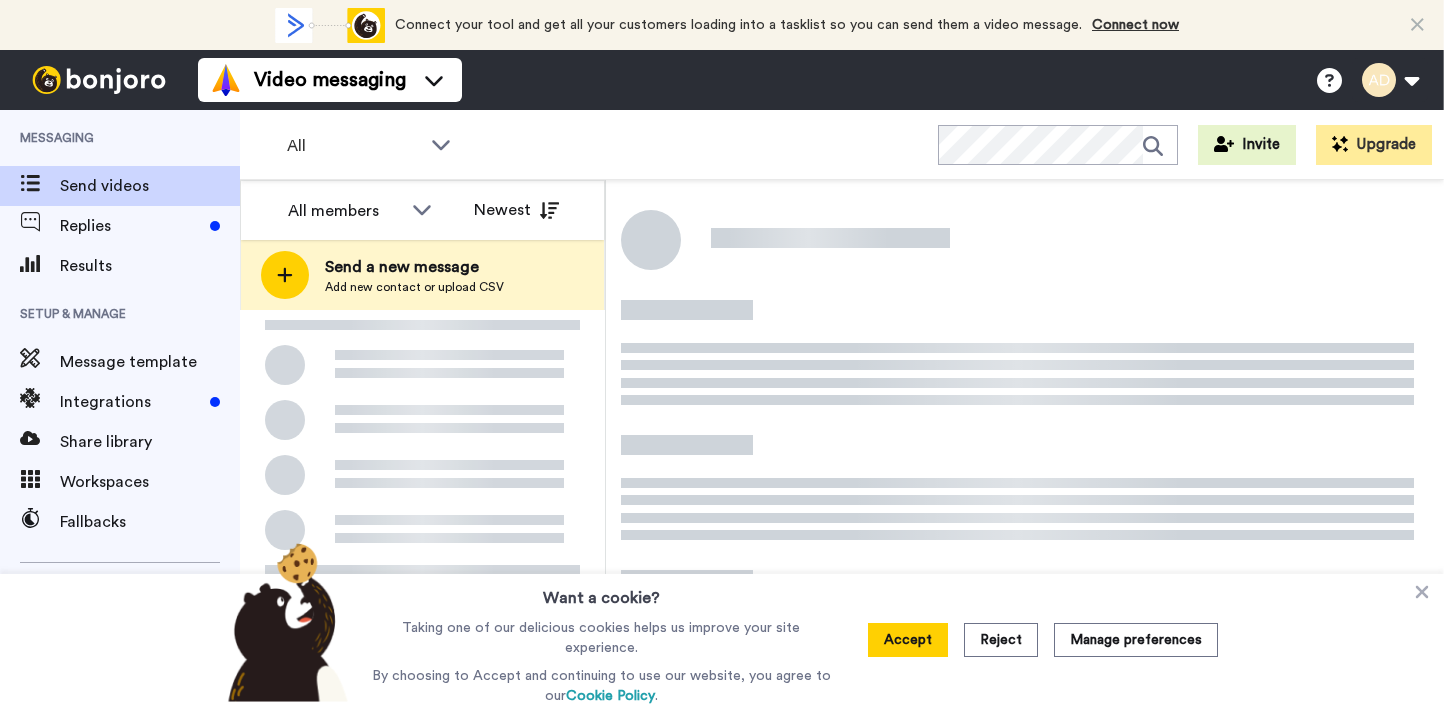 scroll, scrollTop: 0, scrollLeft: 0, axis: both 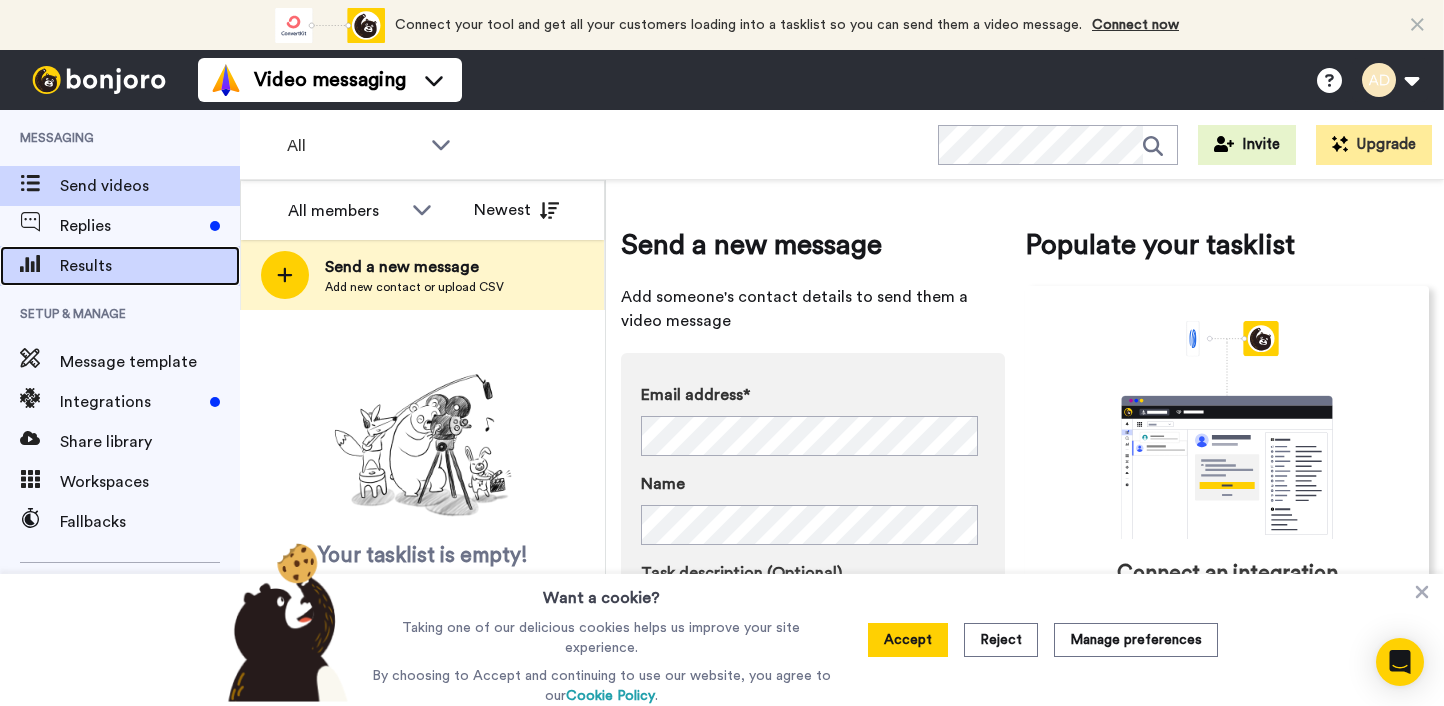 click on "Results" at bounding box center [150, 266] 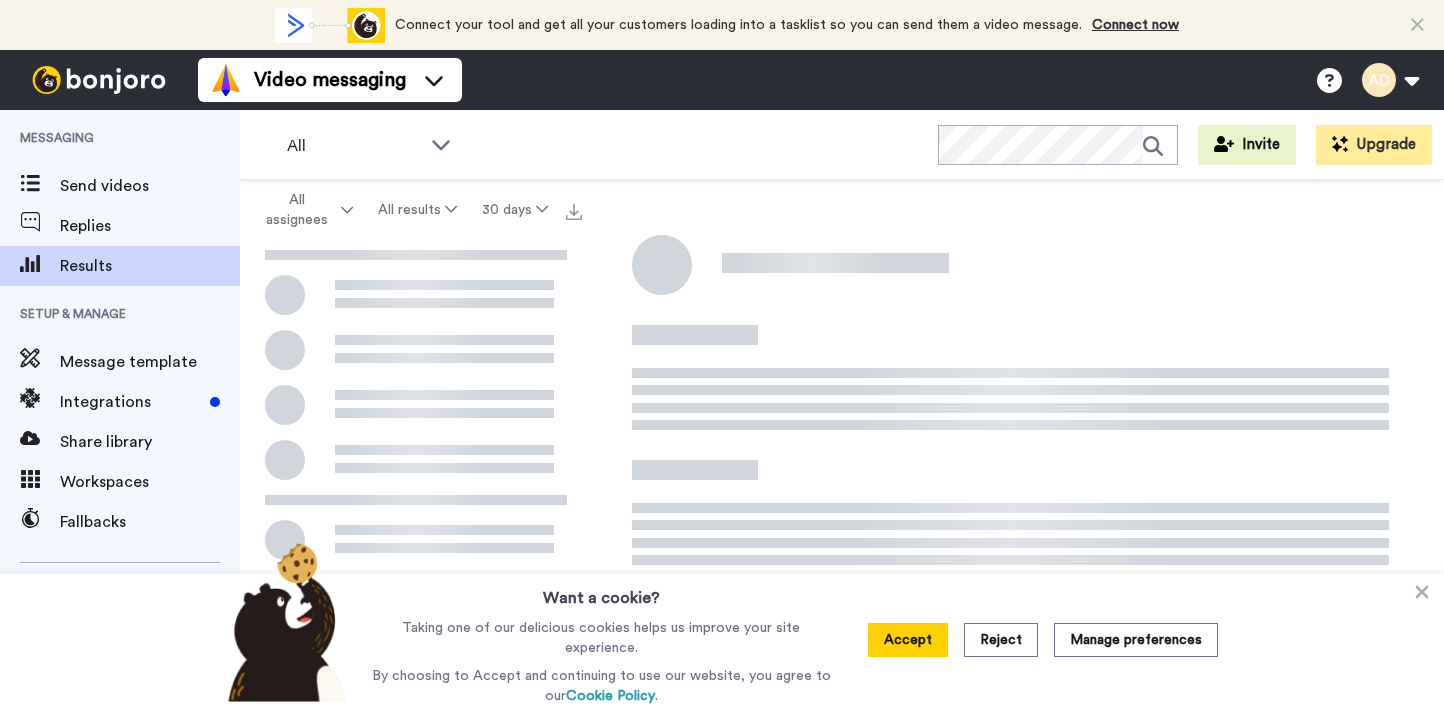 scroll, scrollTop: 0, scrollLeft: 0, axis: both 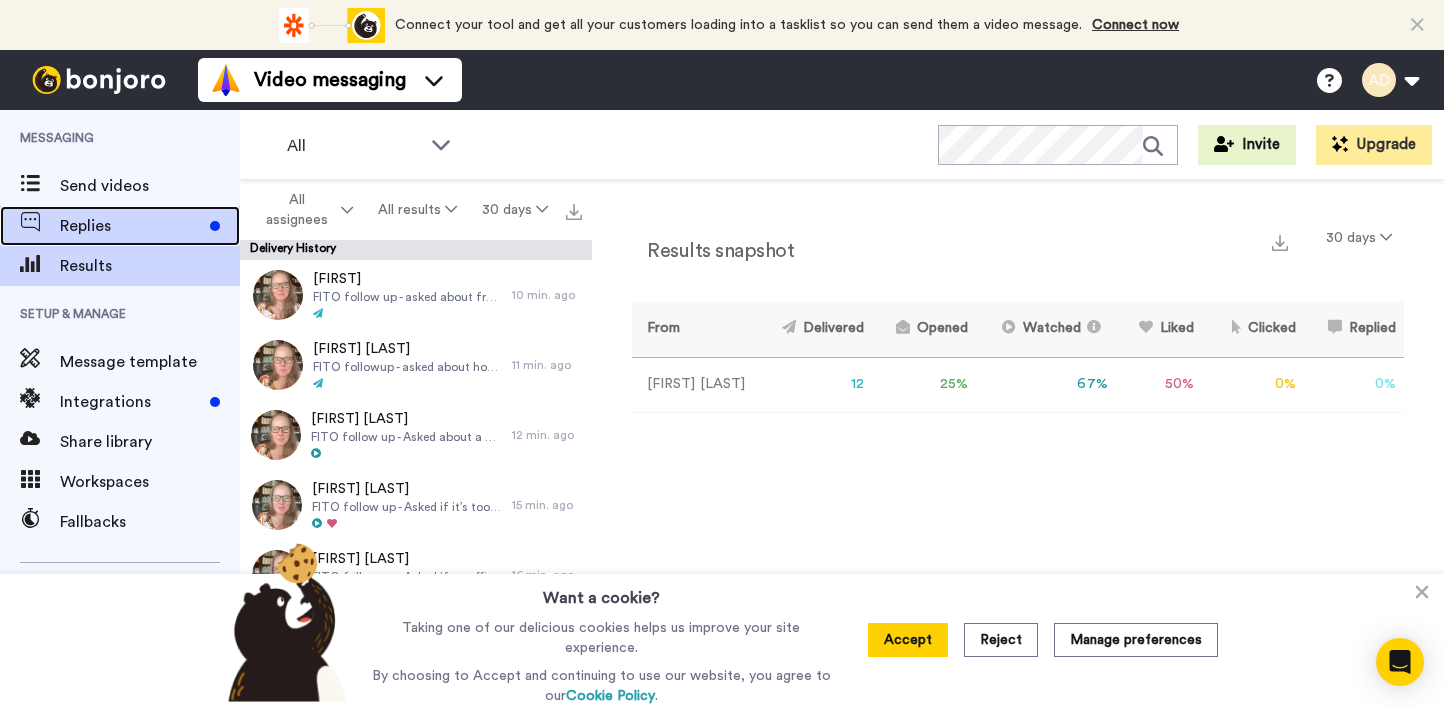 click on "Replies" at bounding box center [131, 226] 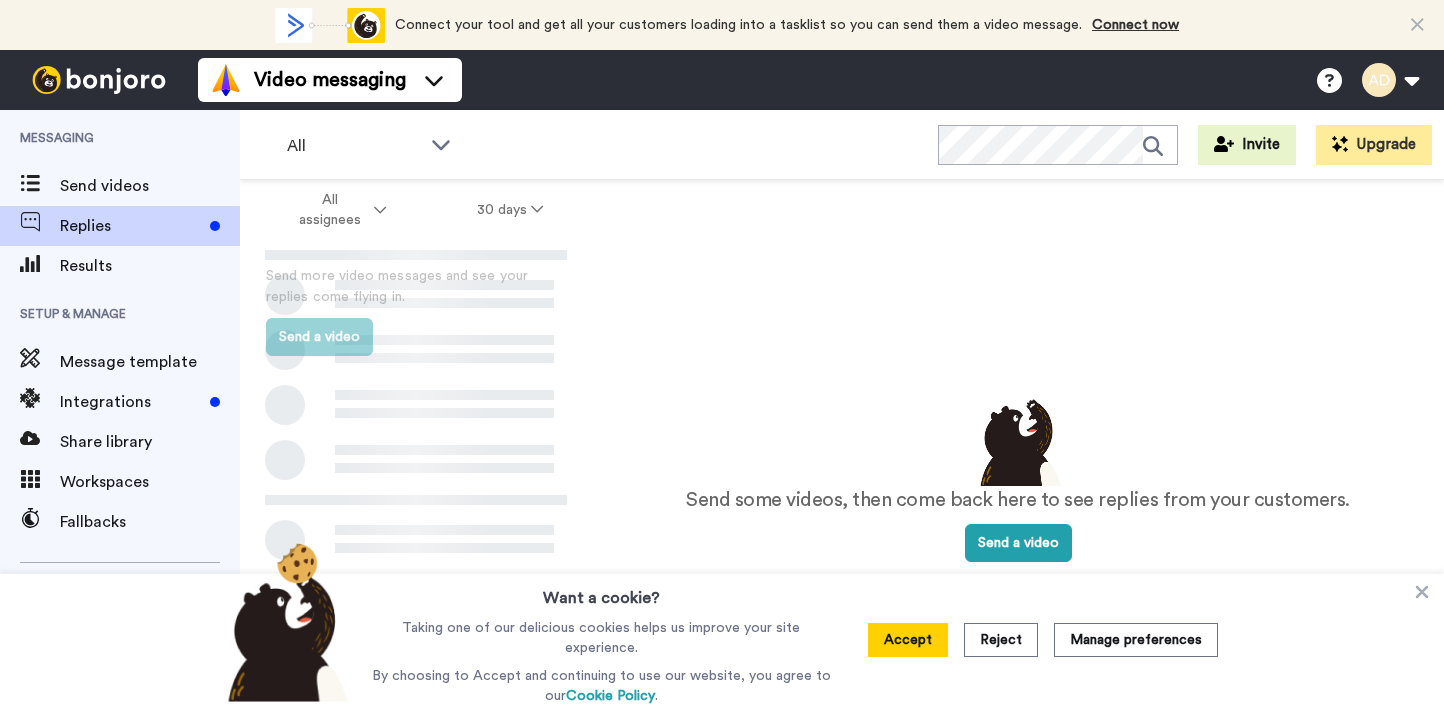scroll, scrollTop: 0, scrollLeft: 0, axis: both 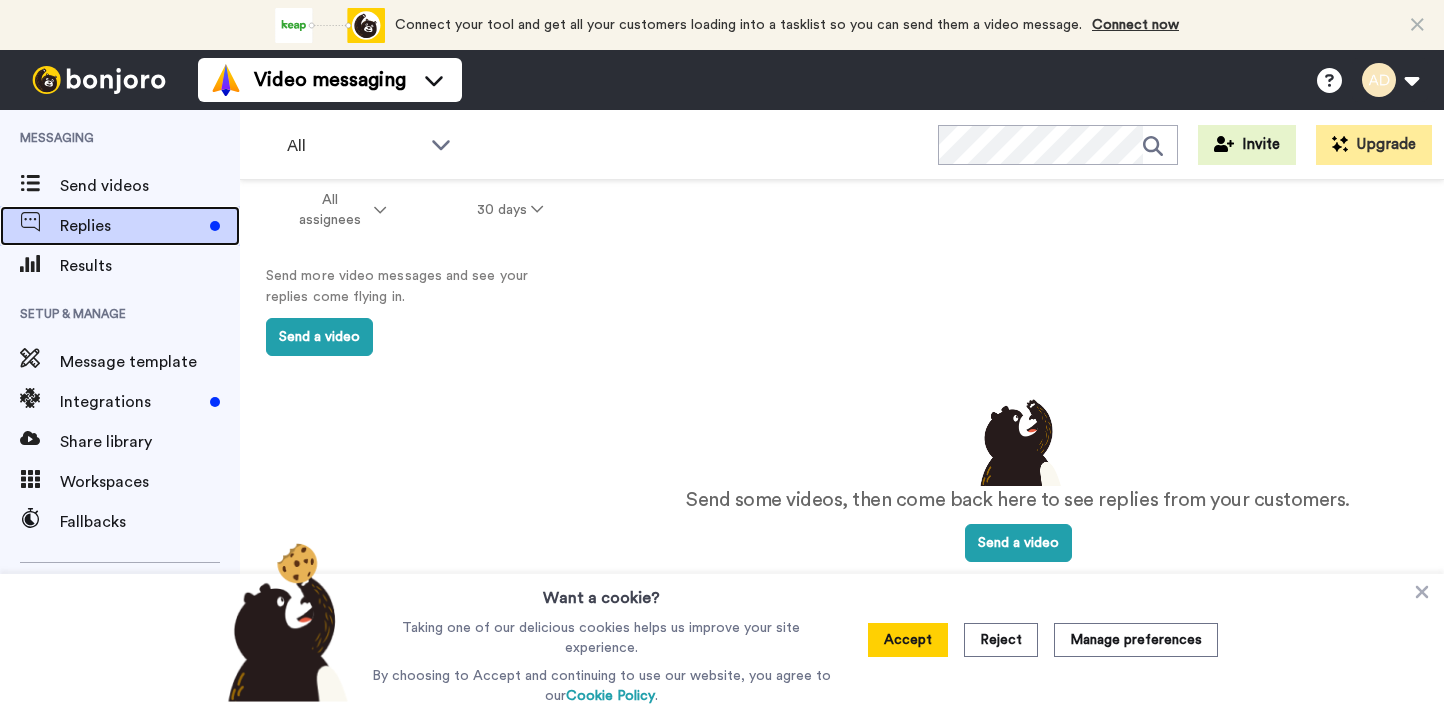 click on "Replies" at bounding box center [131, 226] 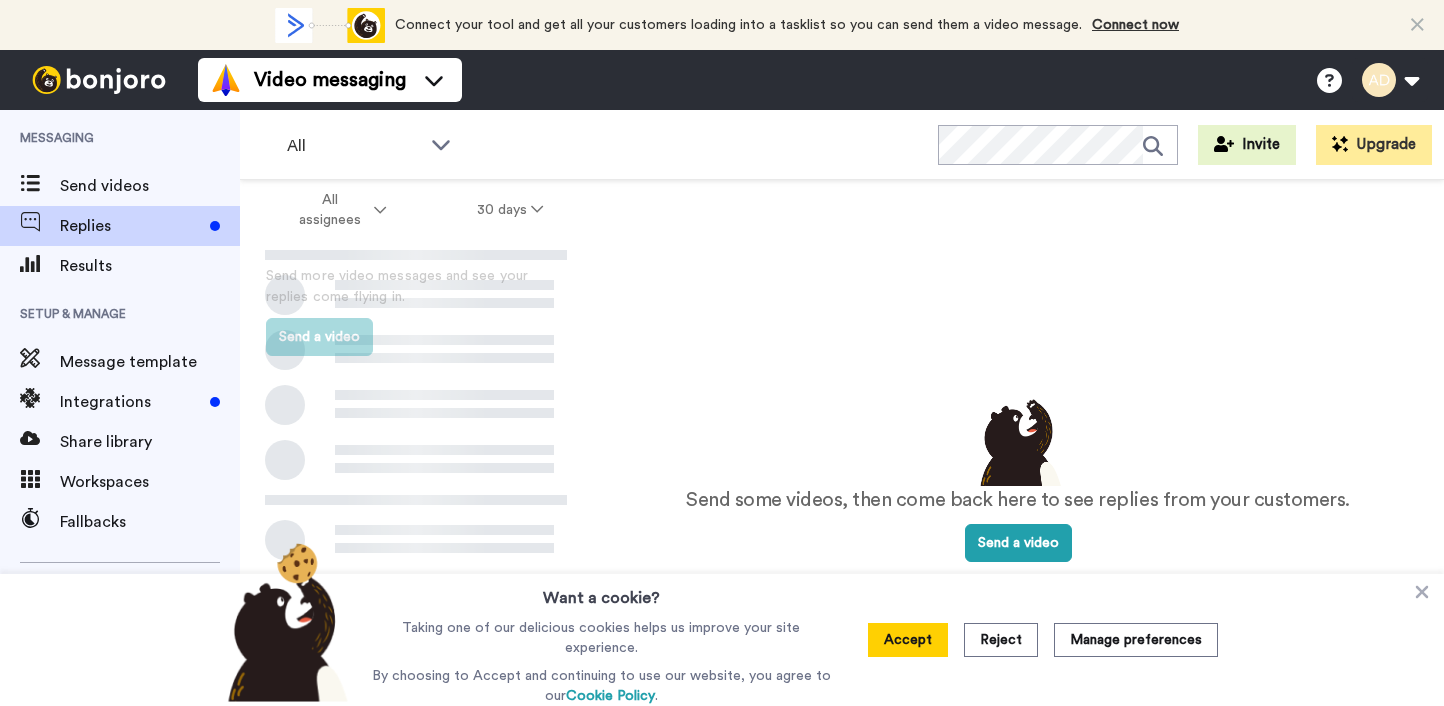 scroll, scrollTop: 0, scrollLeft: 0, axis: both 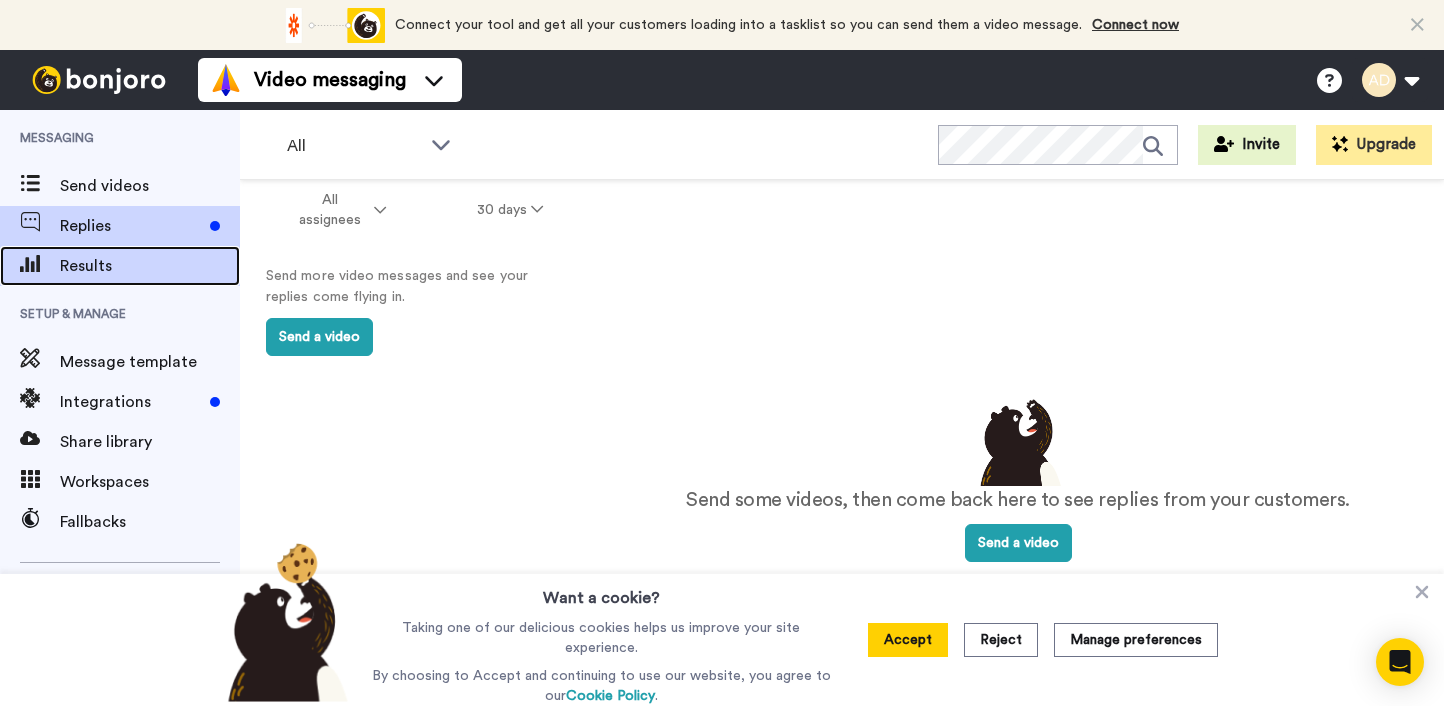 click on "Results" at bounding box center (150, 266) 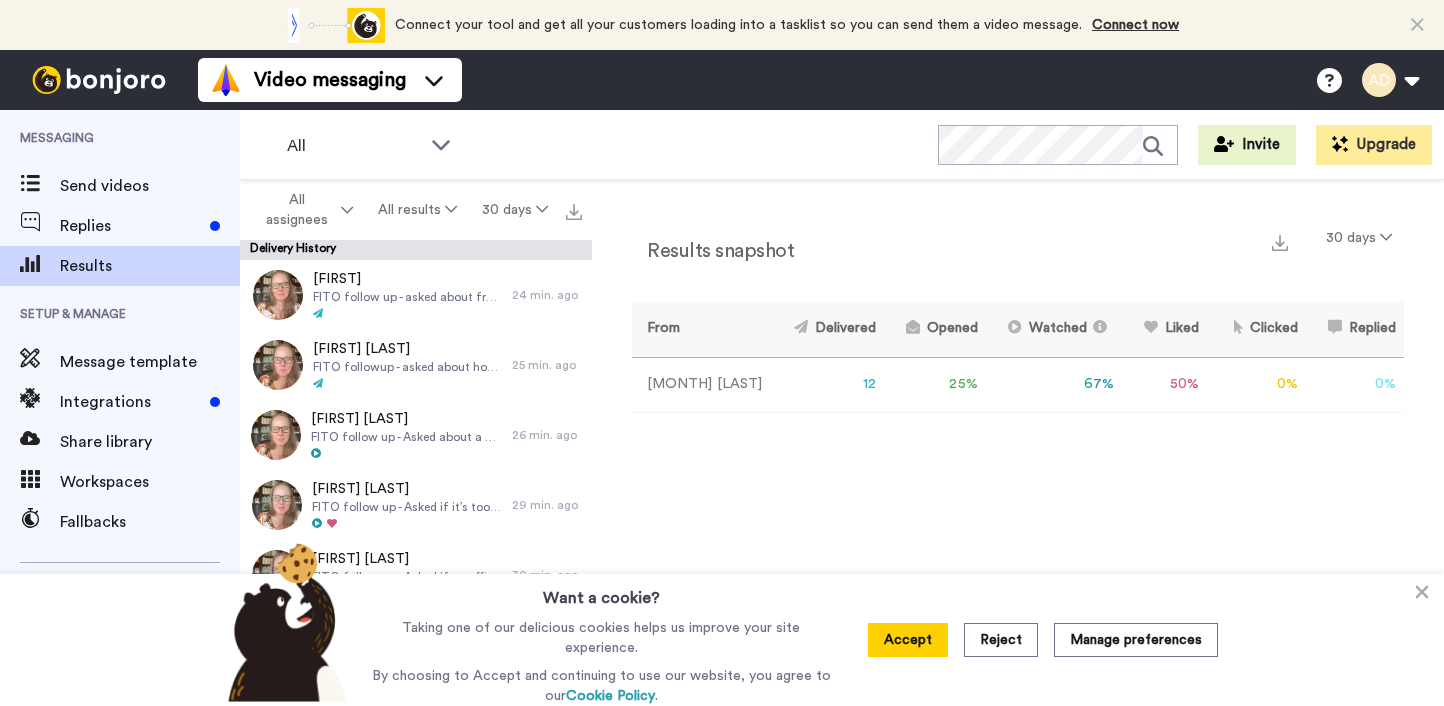scroll, scrollTop: 0, scrollLeft: 0, axis: both 